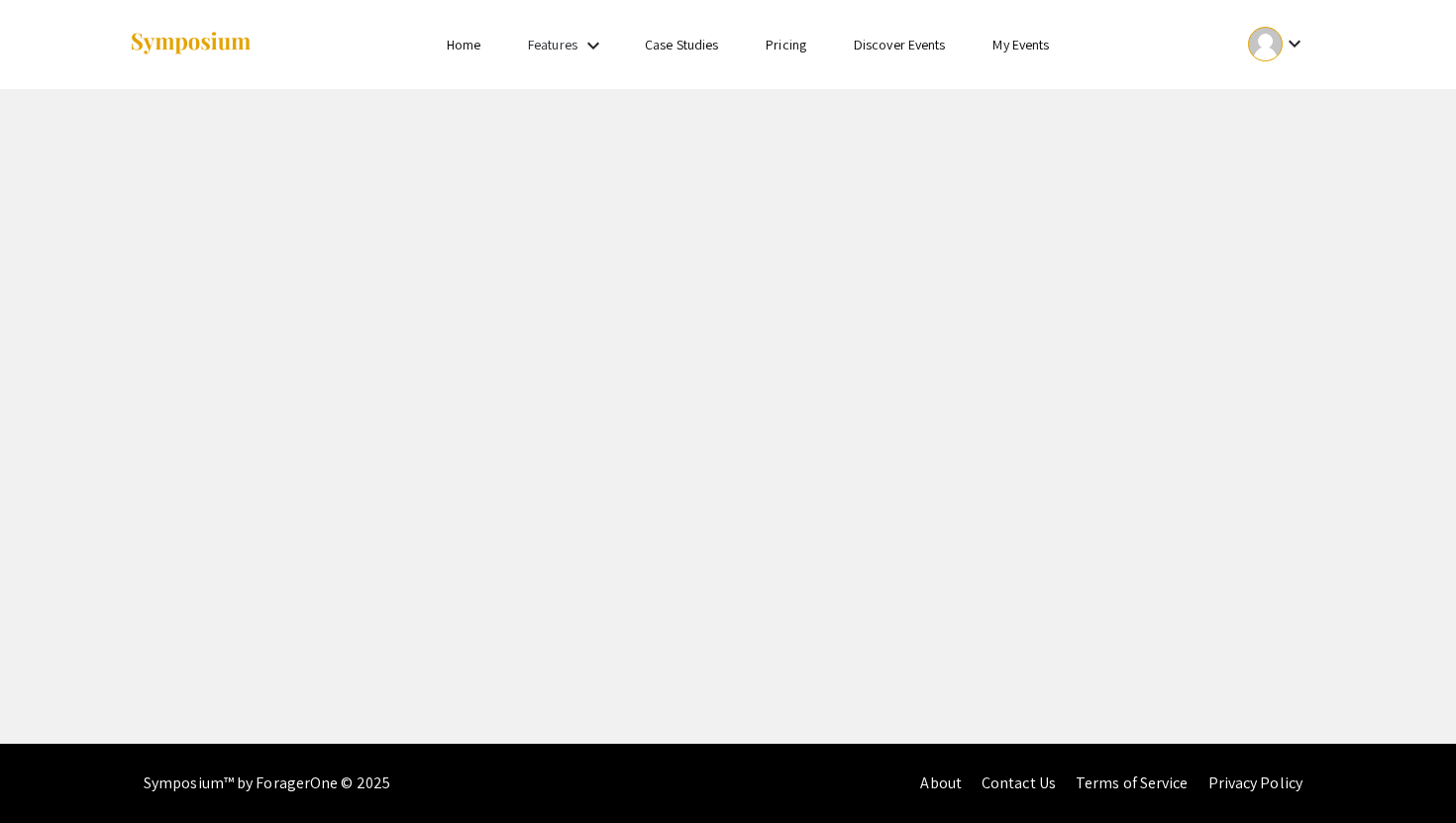 scroll, scrollTop: 0, scrollLeft: 0, axis: both 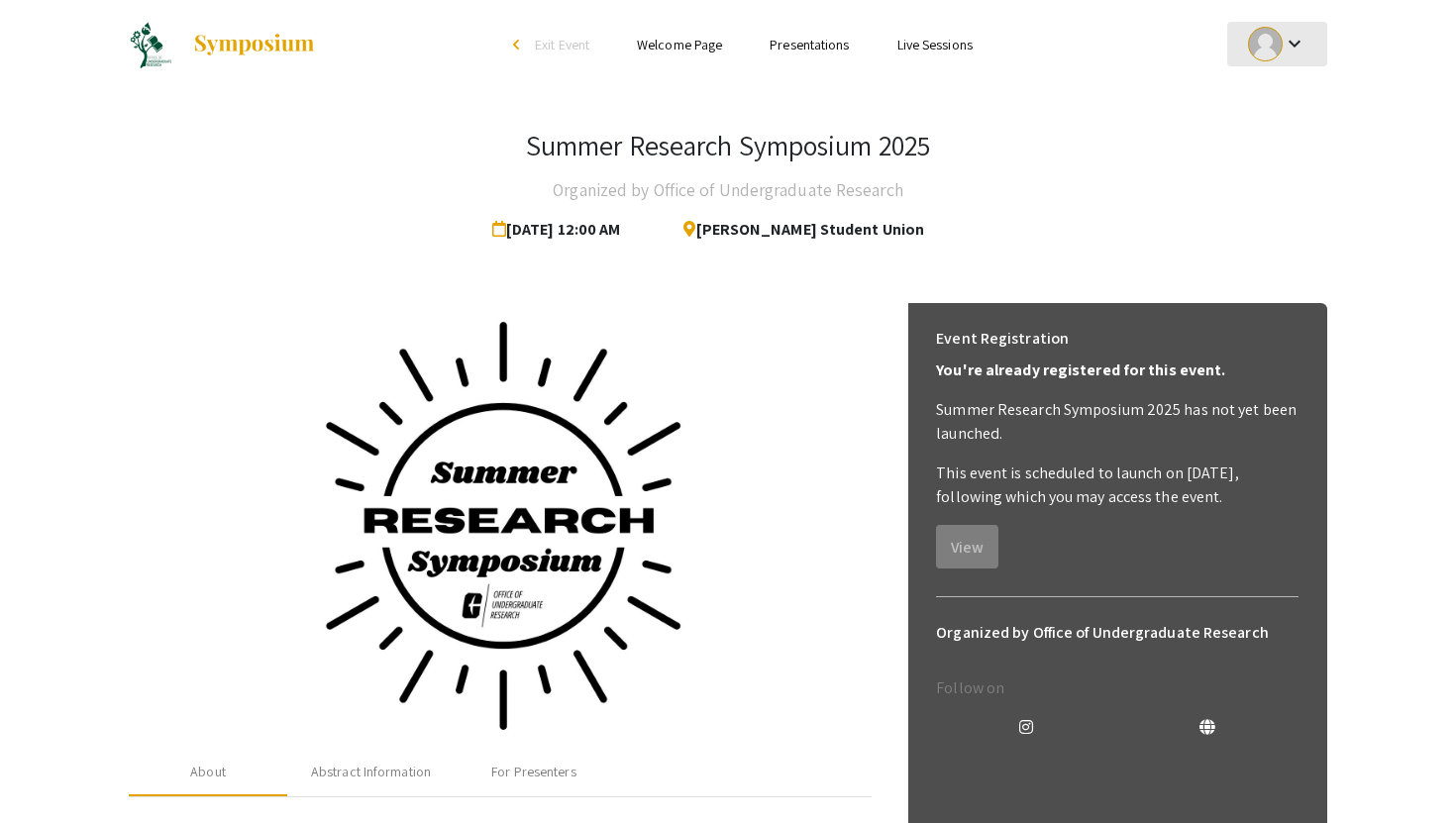 click at bounding box center (1265, 44) 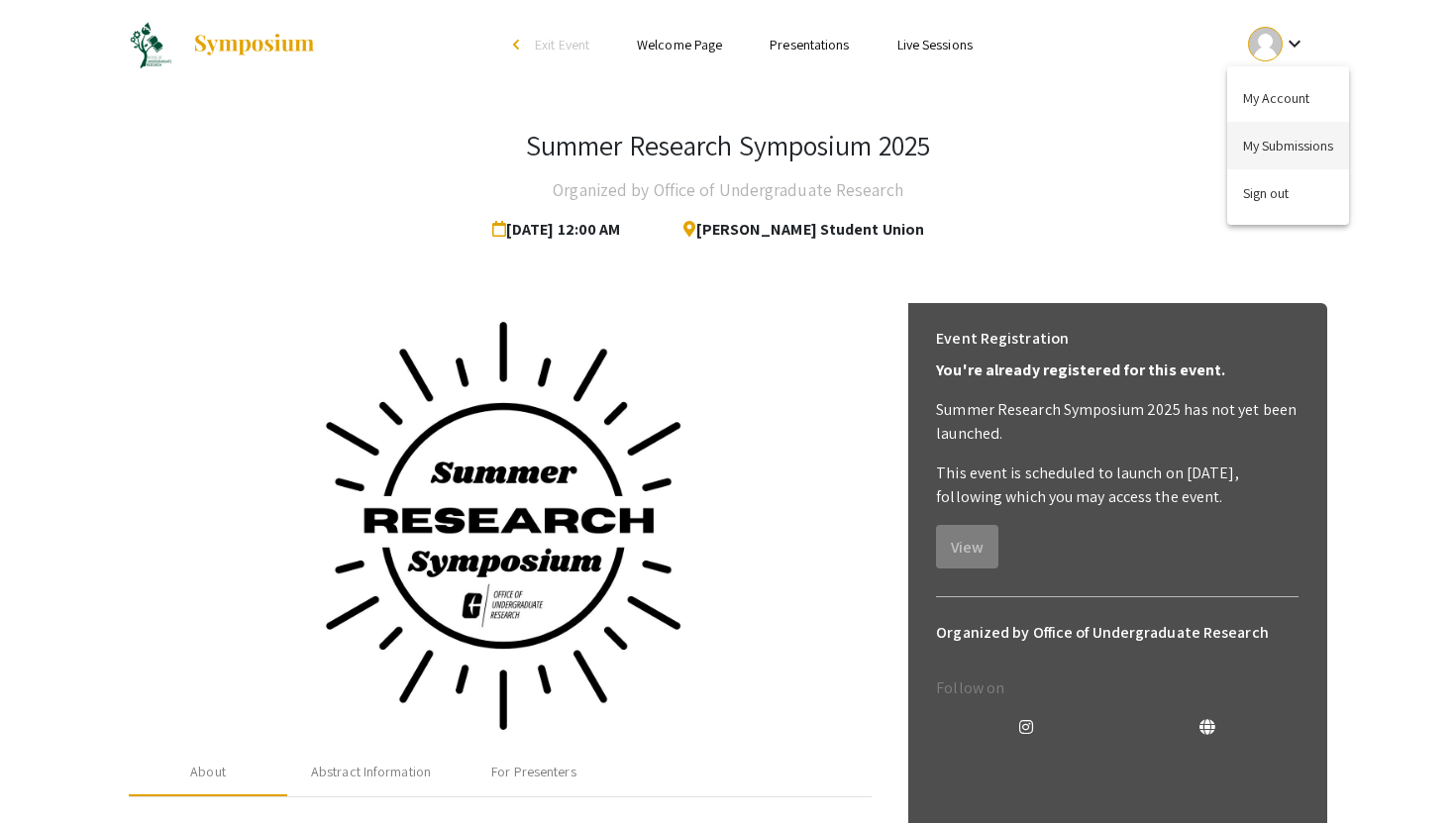 click on "My Submissions" at bounding box center (1288, 146) 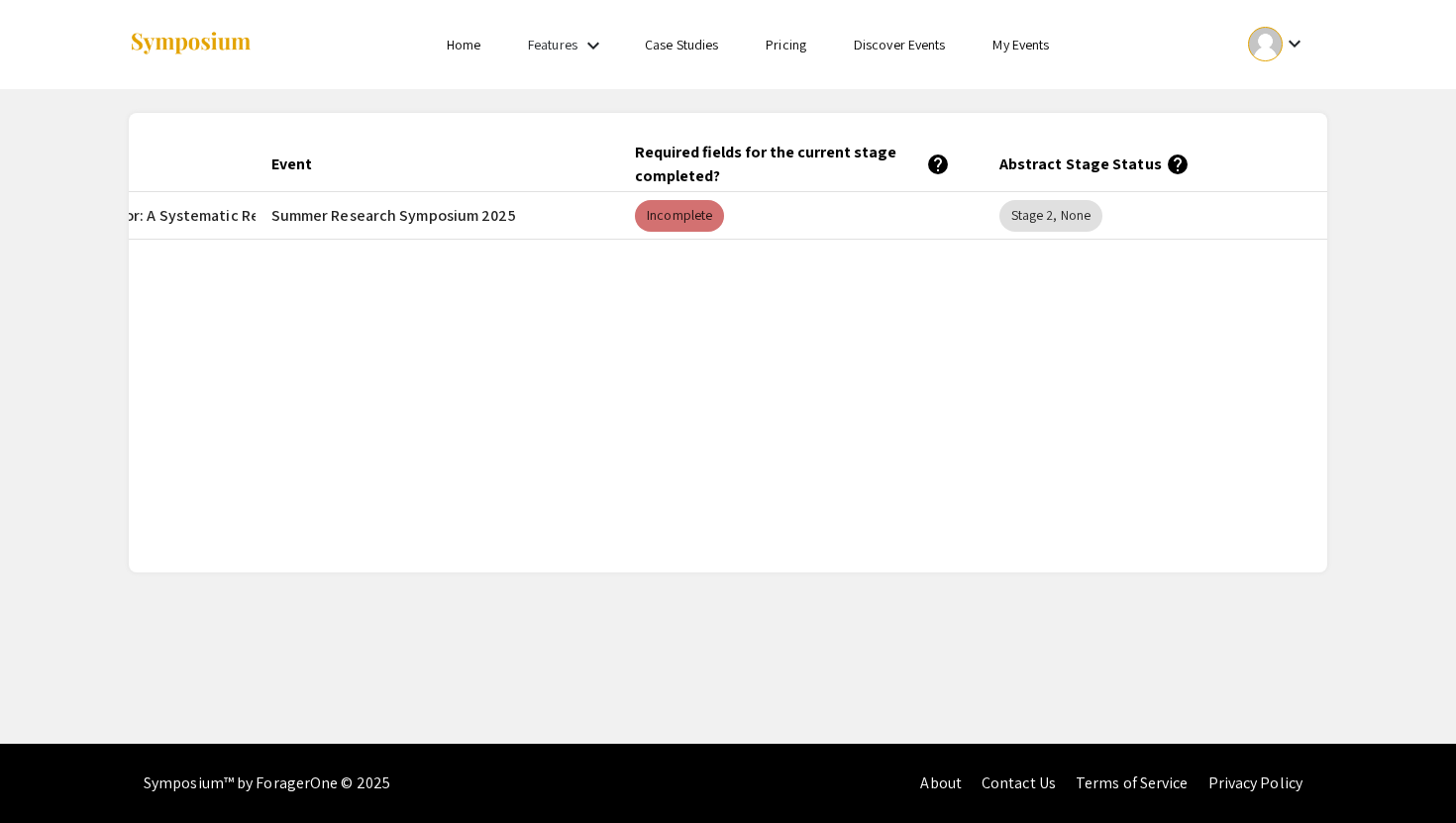scroll, scrollTop: 0, scrollLeft: 345, axis: horizontal 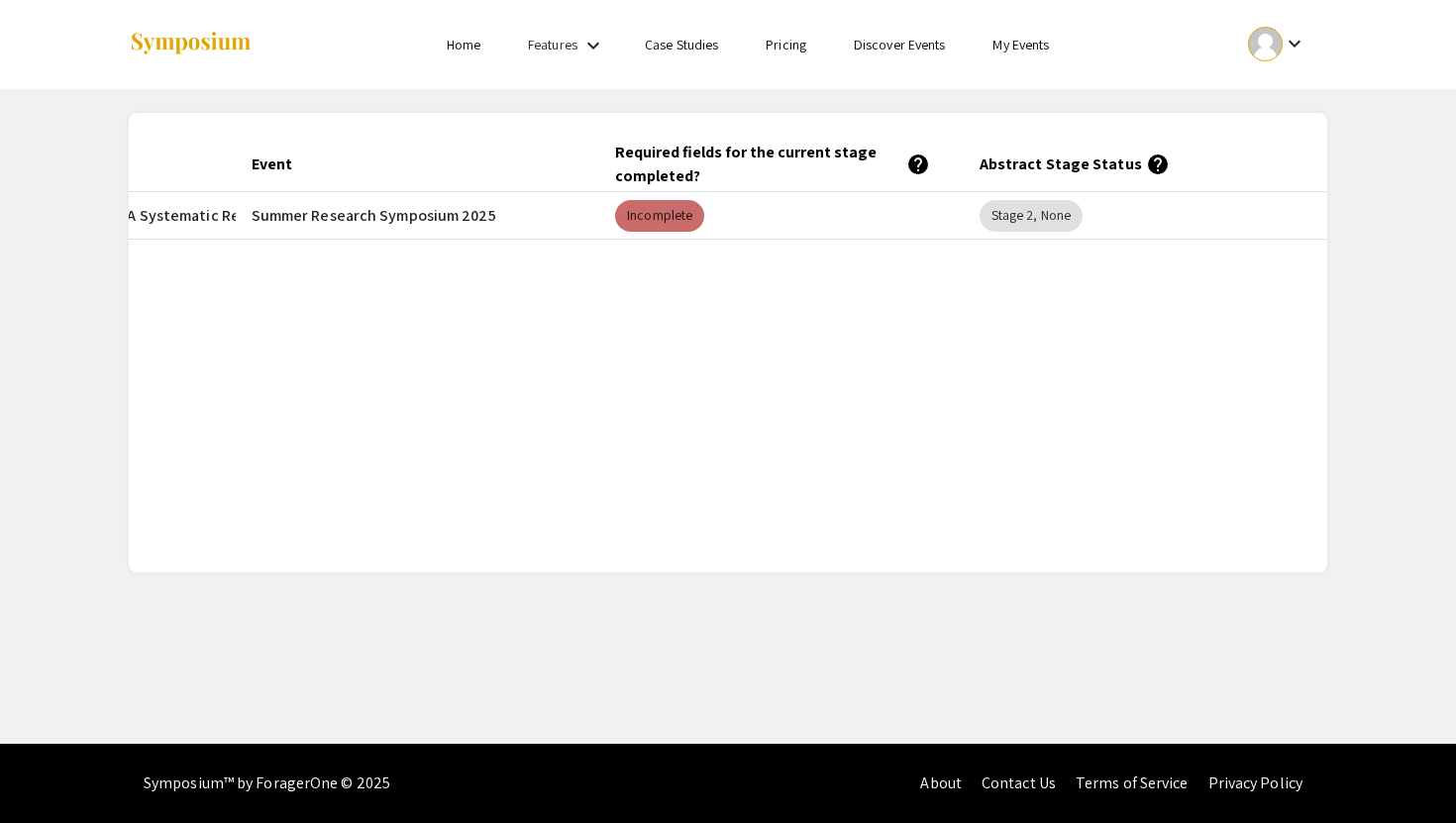 click on "Incomplete" at bounding box center [660, 216] 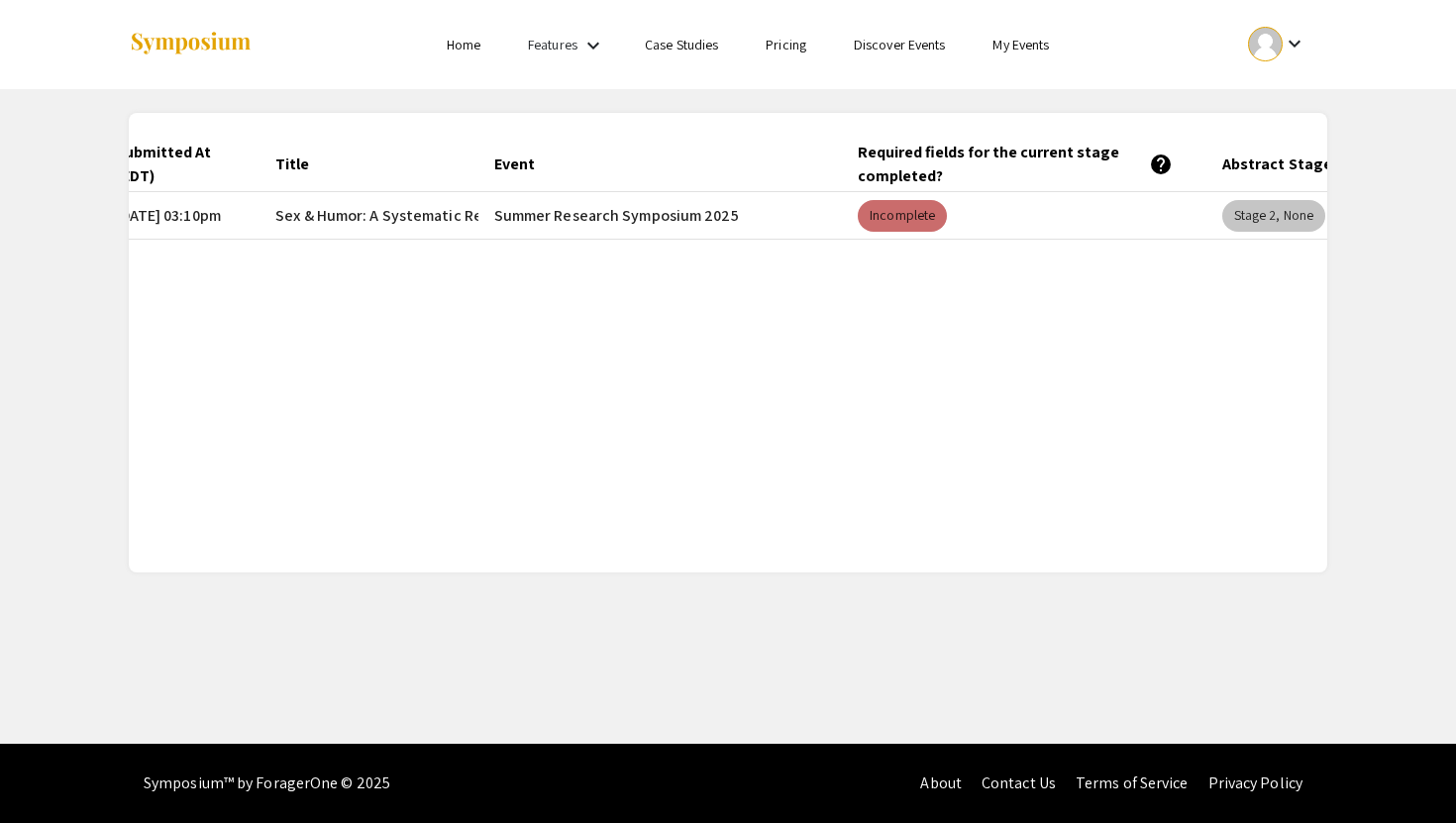 scroll, scrollTop: 0, scrollLeft: 0, axis: both 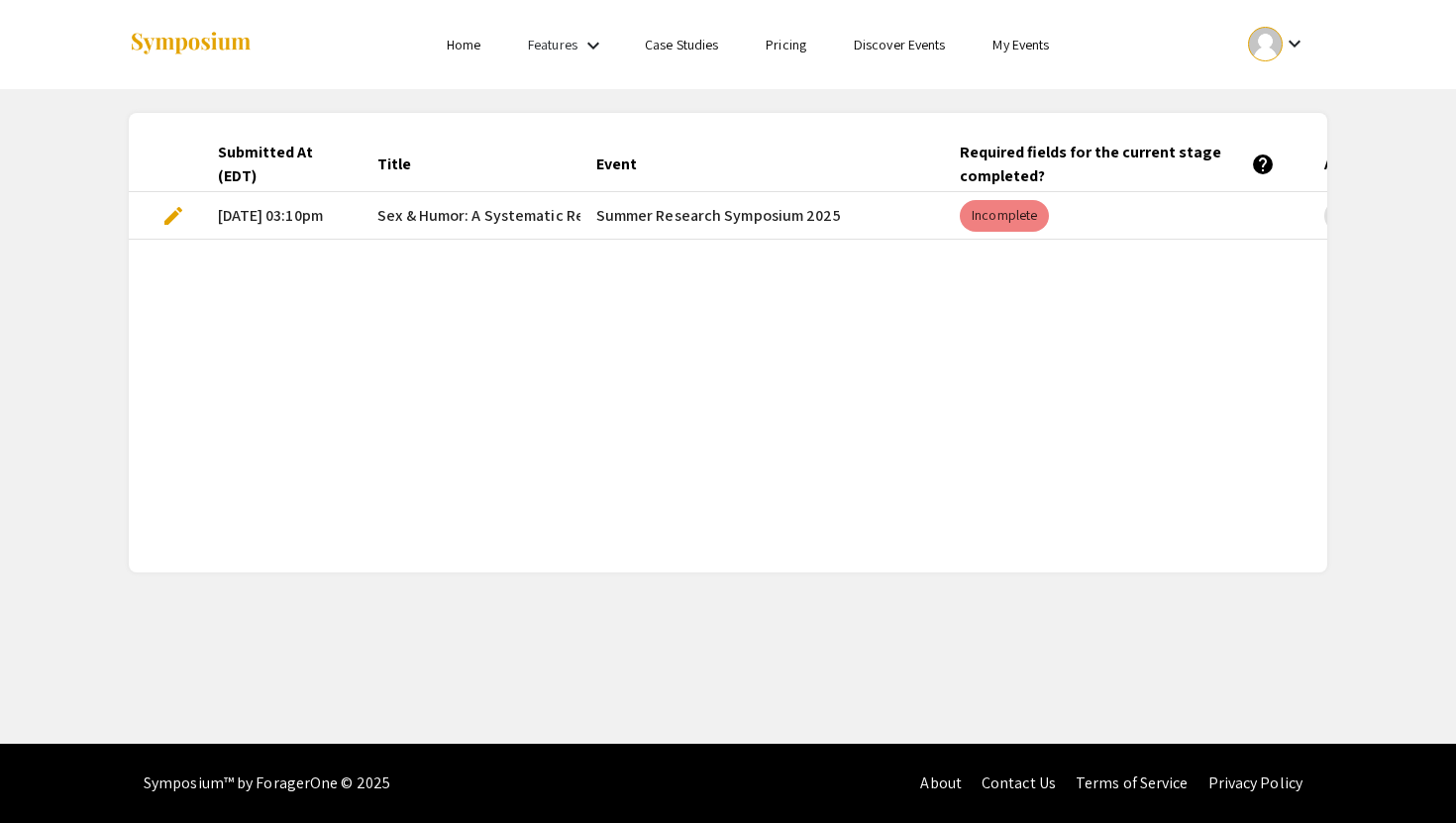 click on "Sex & Humor: A Systematic Review" at bounding box center [497, 216] 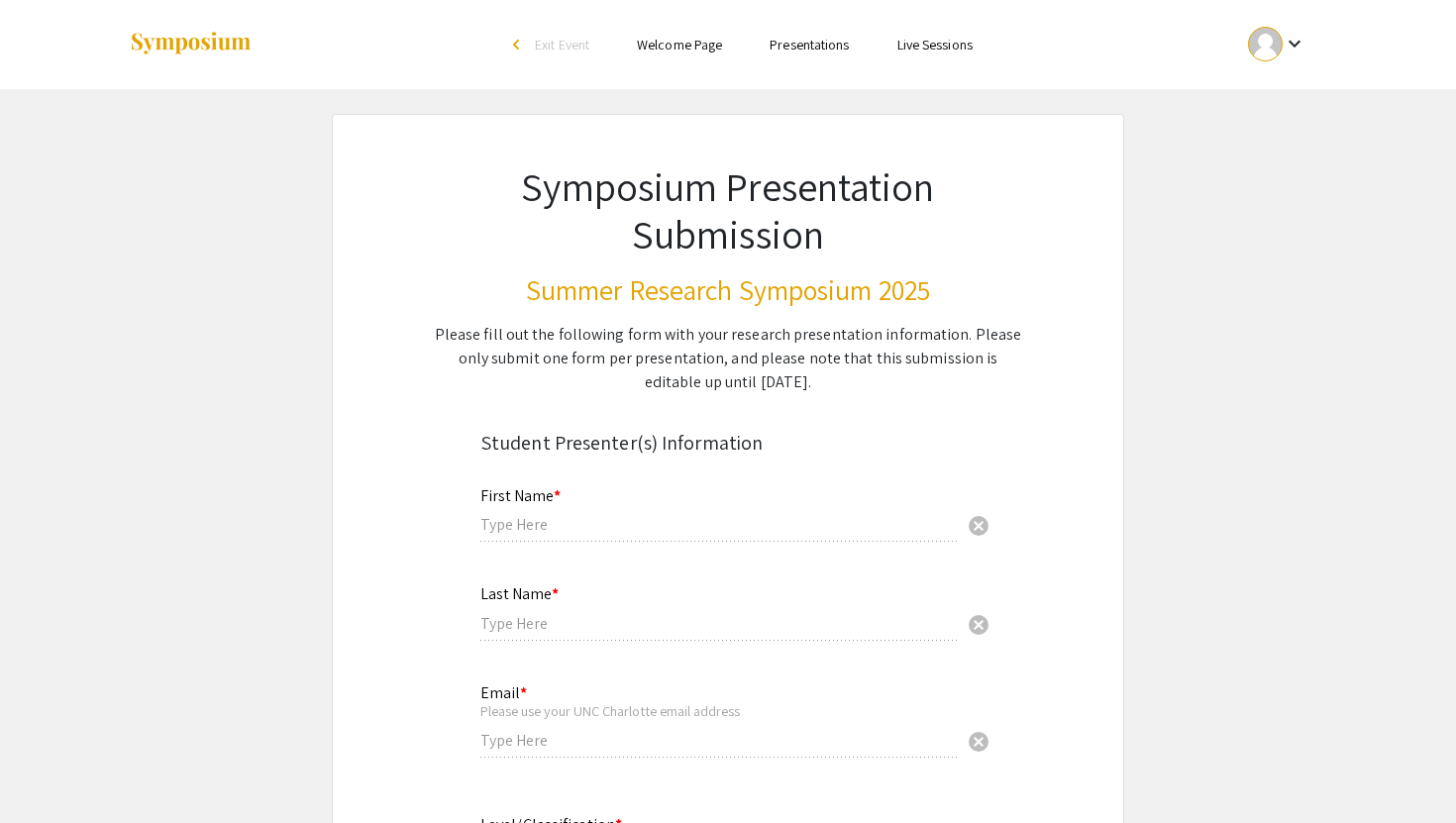 type on "Maya" 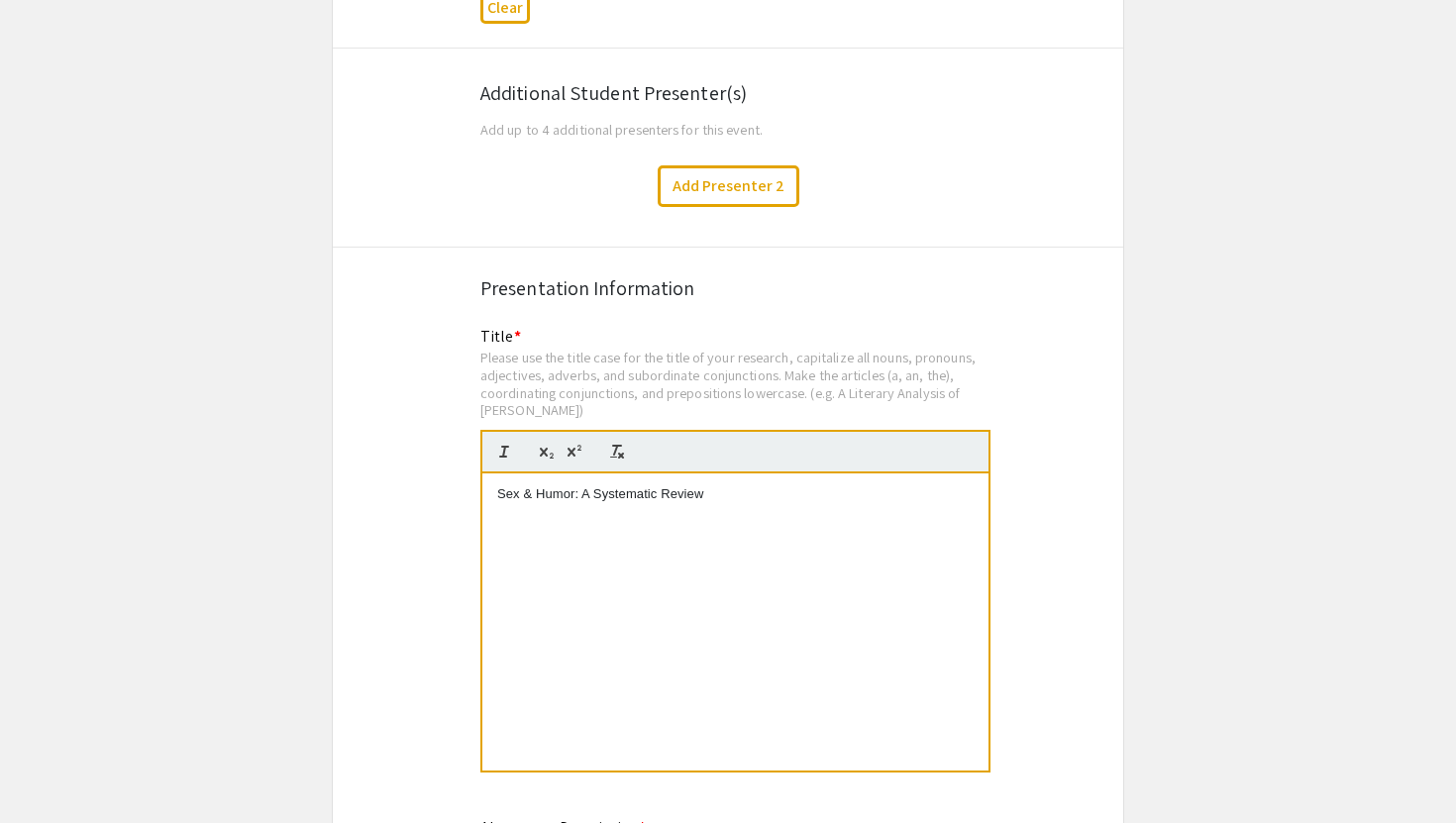 scroll, scrollTop: 1011, scrollLeft: 0, axis: vertical 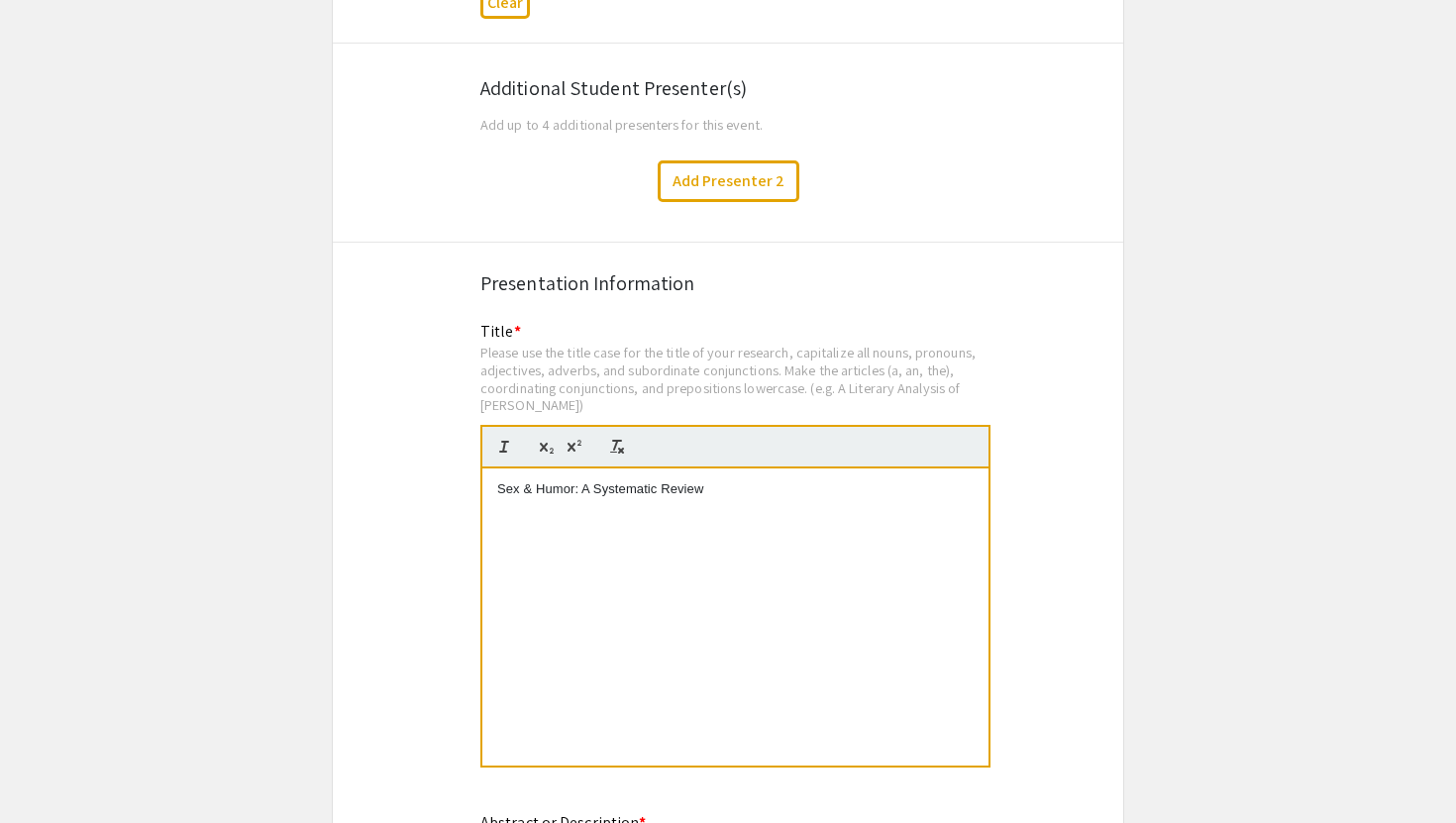 drag, startPoint x: 704, startPoint y: 498, endPoint x: 488, endPoint y: 490, distance: 216.1481 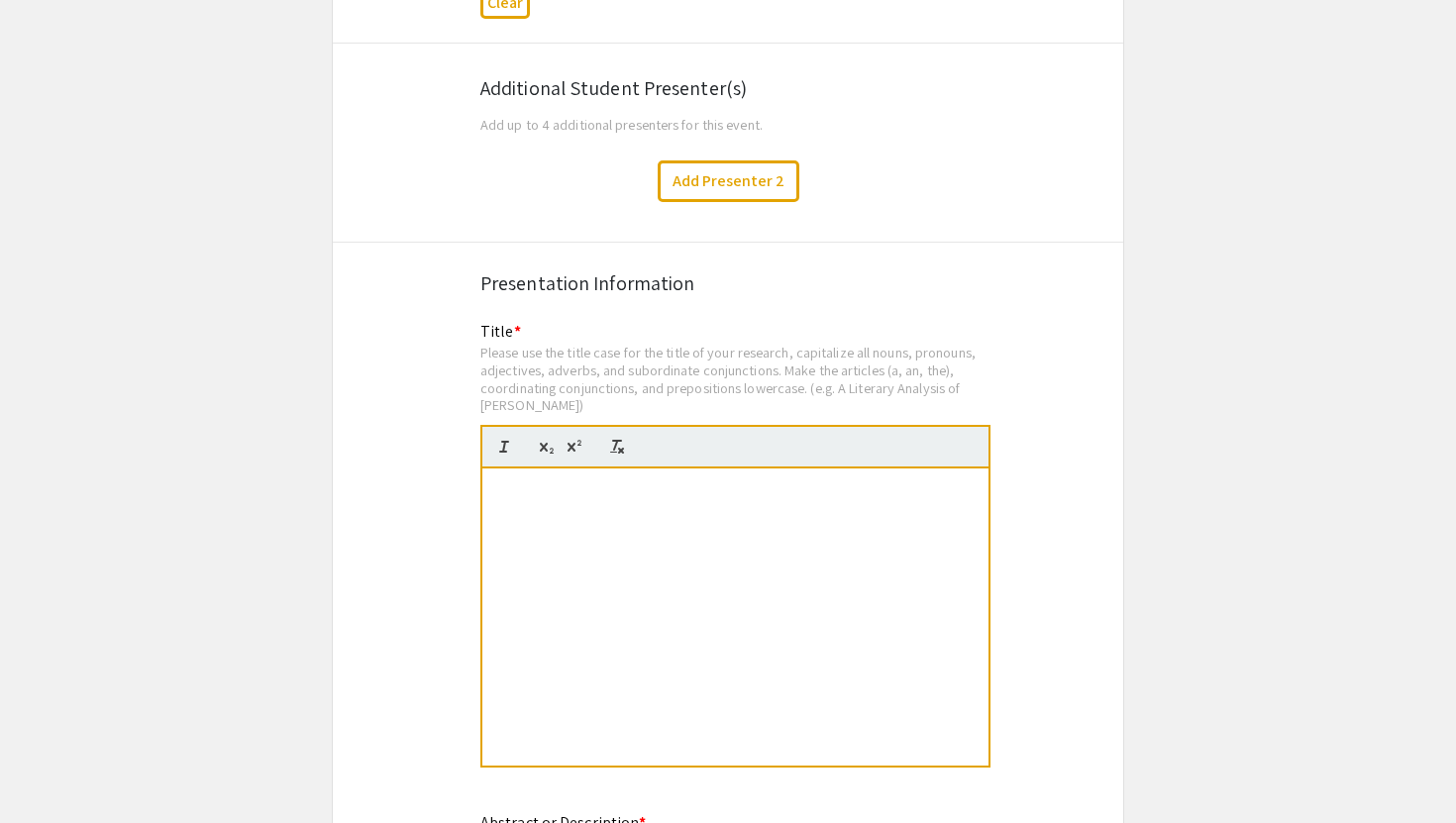 scroll, scrollTop: 0, scrollLeft: 0, axis: both 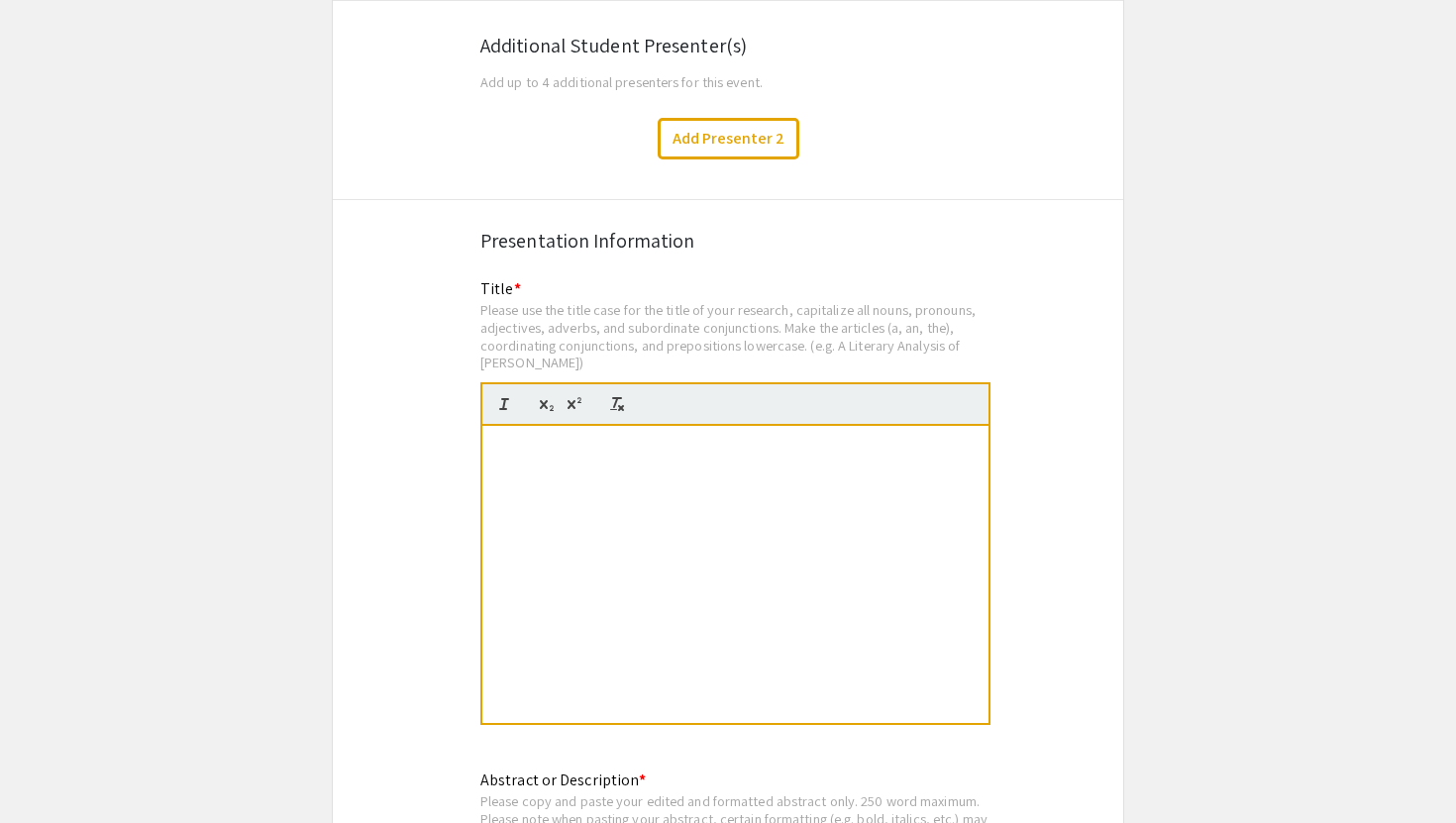 click on "Engaging in a Review of The “Taboo”: Sex & Humor in Relationships" at bounding box center [735, 574] 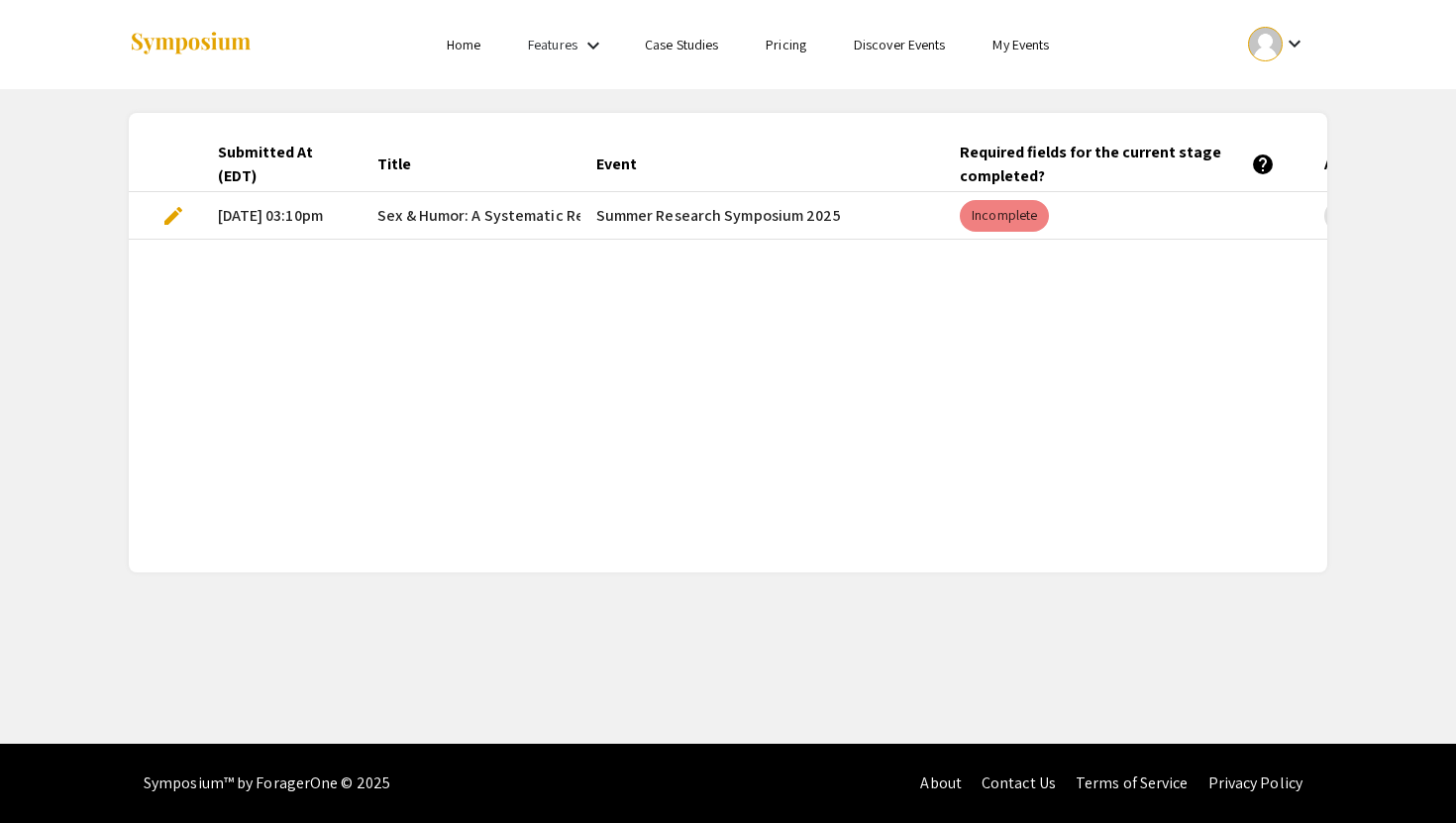 scroll, scrollTop: 0, scrollLeft: 0, axis: both 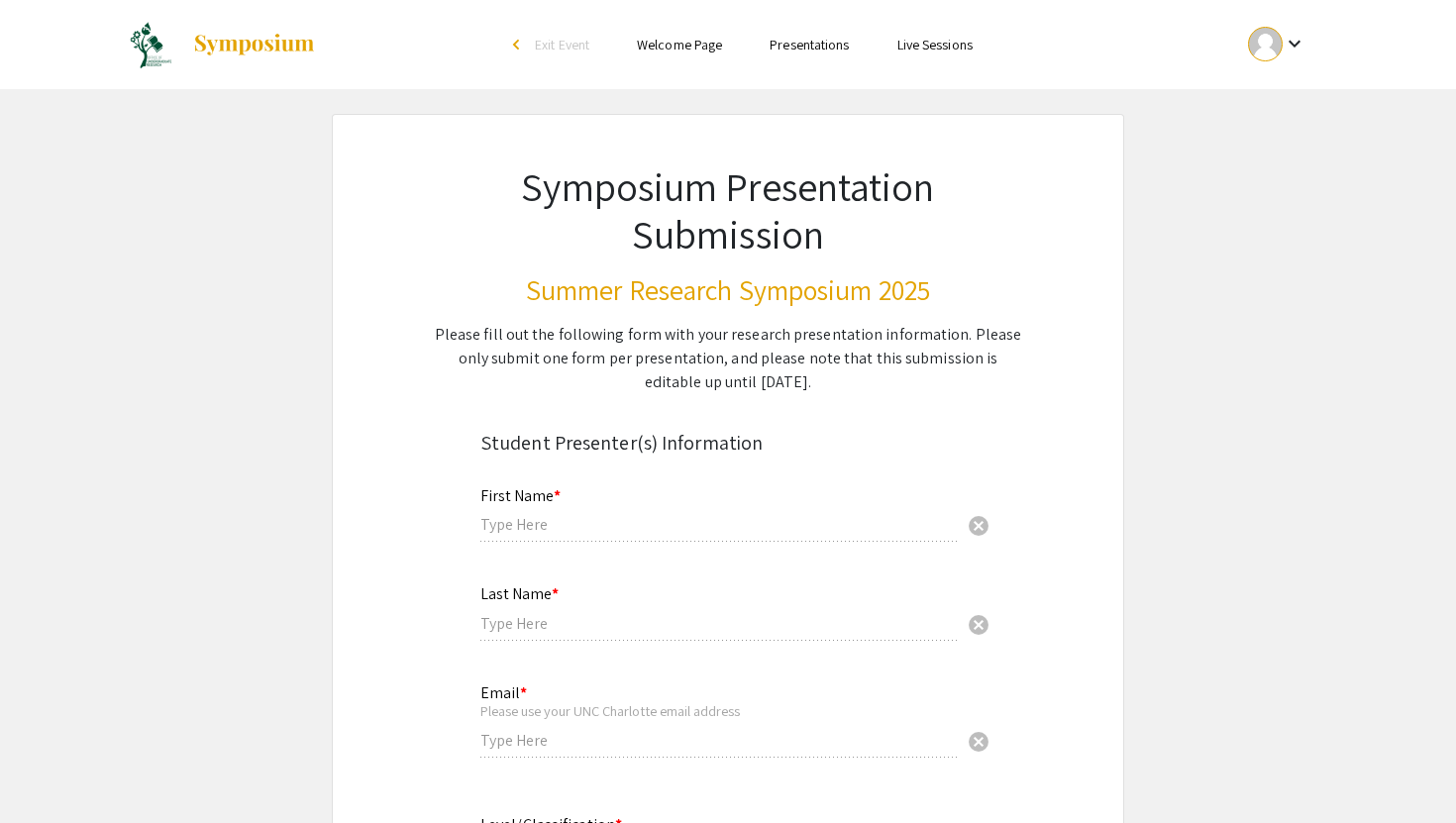 type on "Maya" 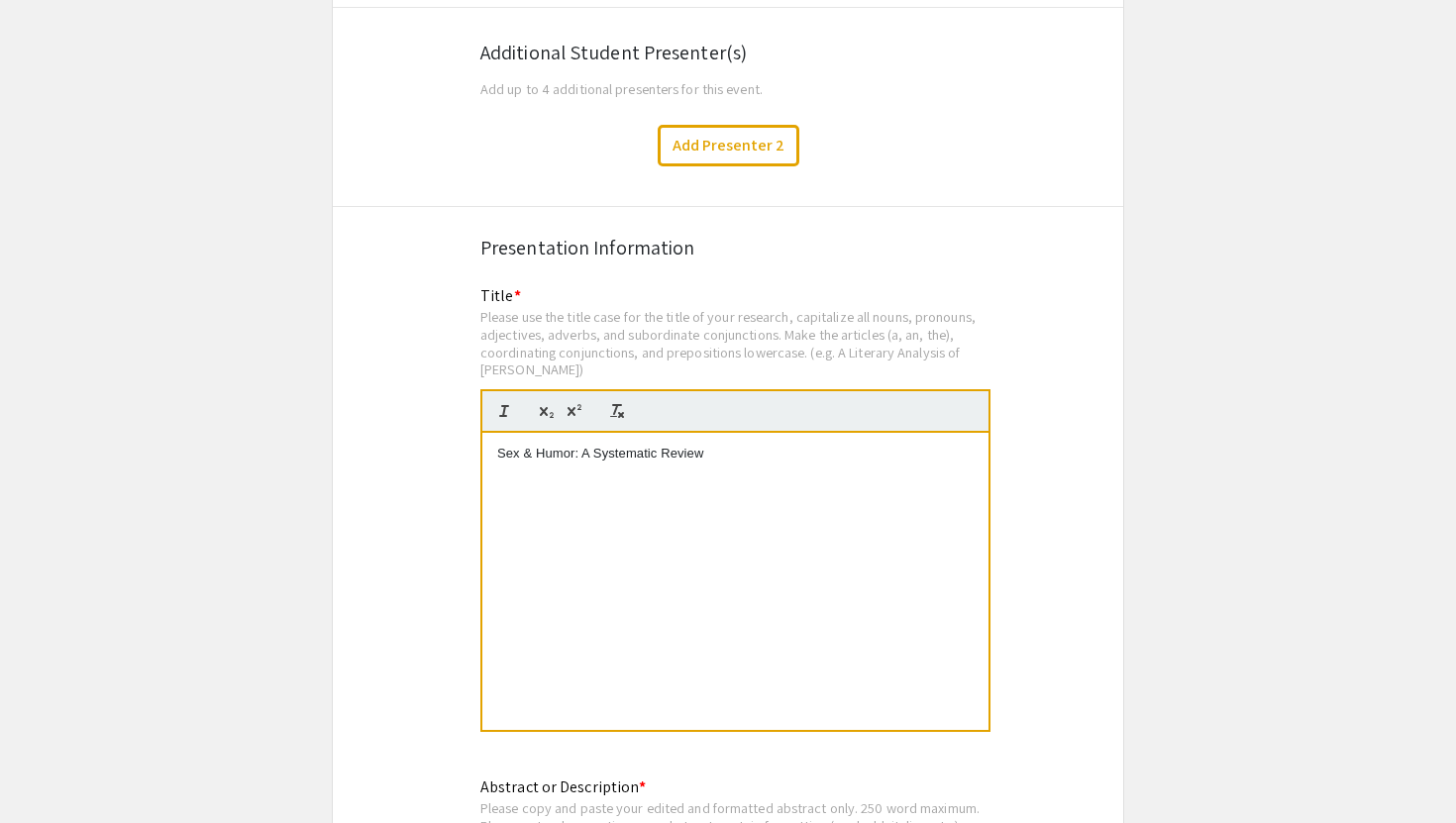 scroll, scrollTop: 1080, scrollLeft: 0, axis: vertical 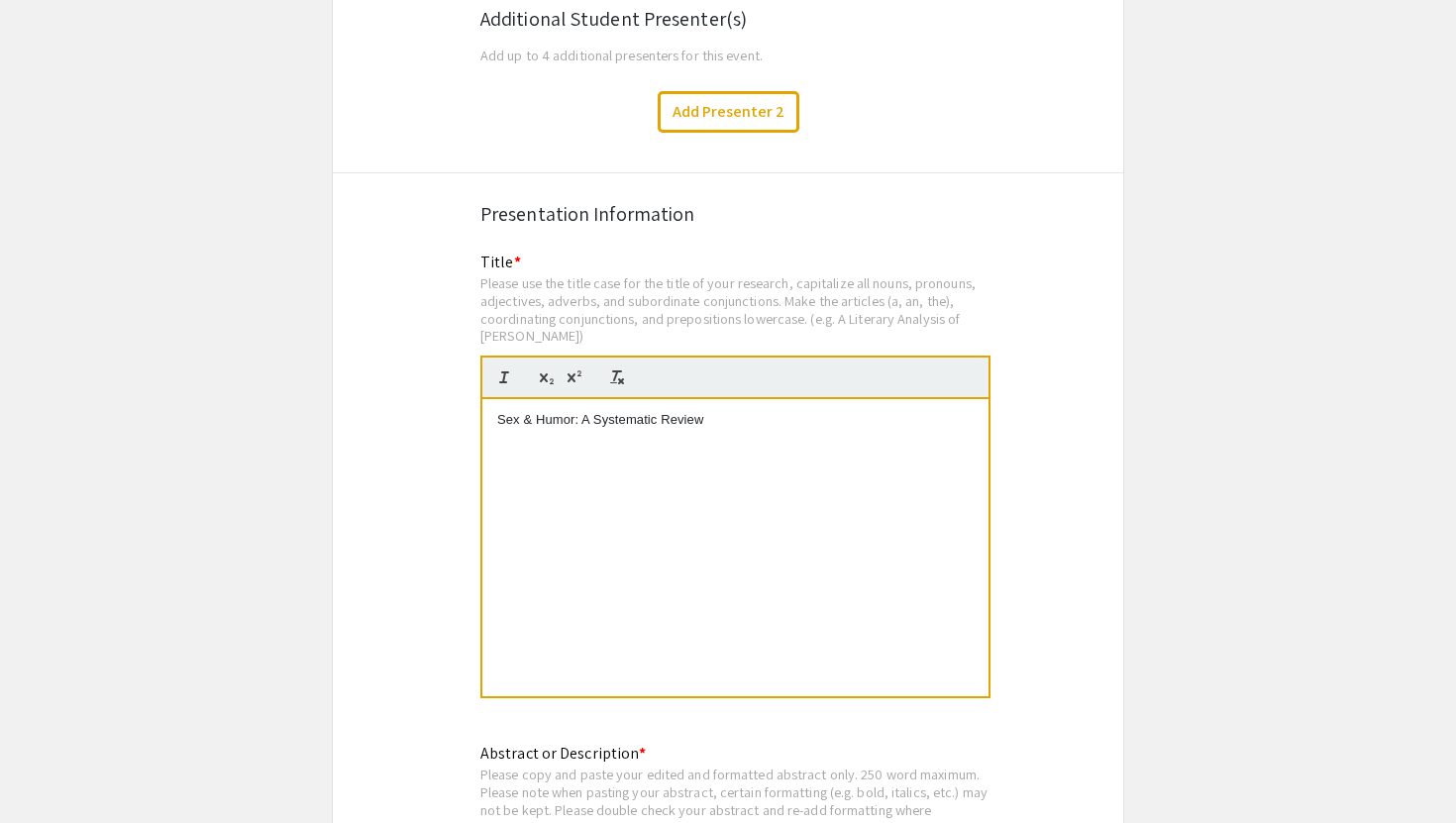 click on "Sex & Humor: A Systematic Review" at bounding box center (735, 420) 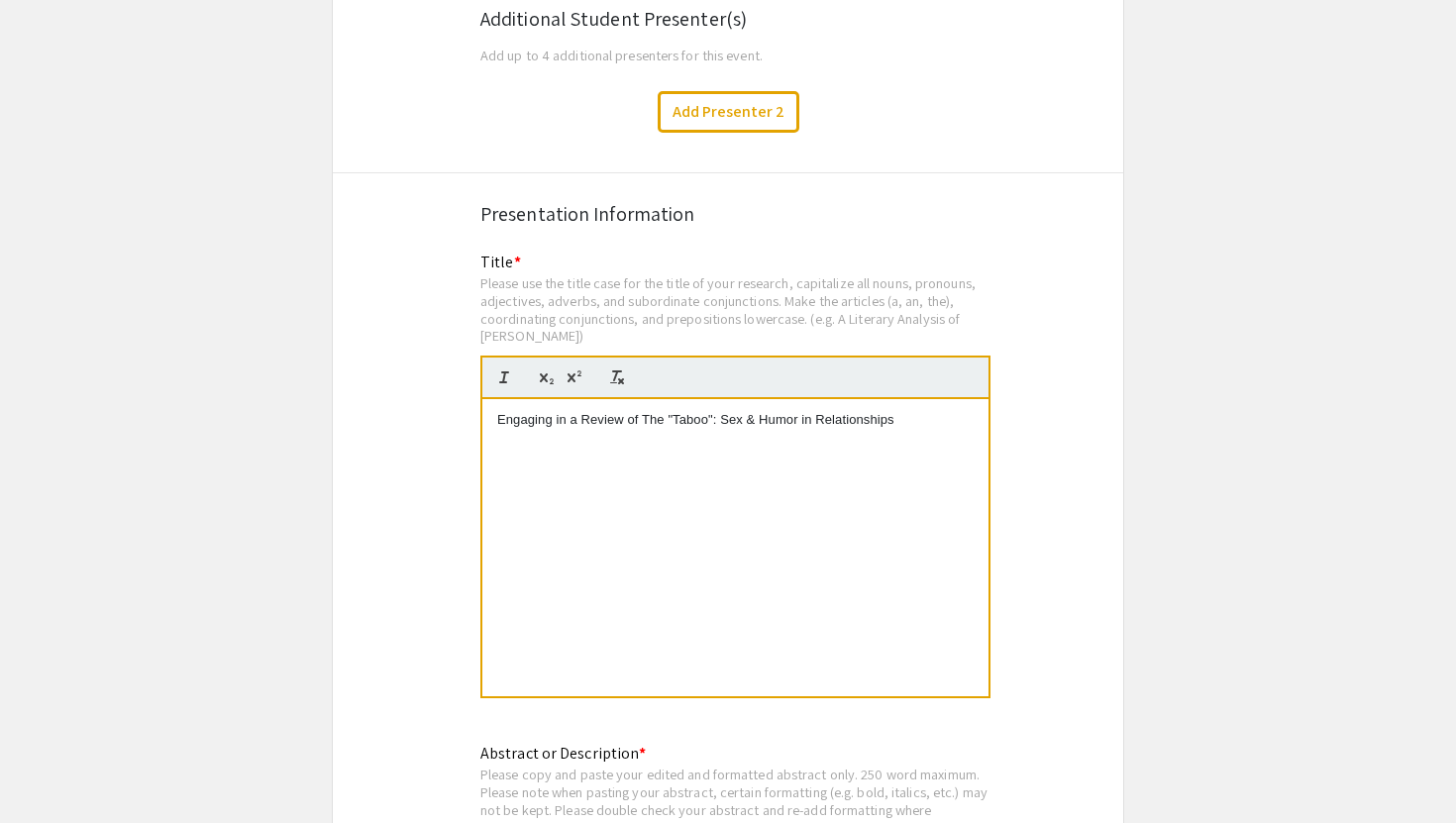 click on "Symposium Presentation Submission Summer Research Symposium 2025  Please fill out the following form with your research presentation information. Please only submit one form per presentation, and please note that this submission is editable up until [DATE].   Student Presenter(s) Information  First Name * [PERSON_NAME] cancel This field is required. Last Name * [PERSON_NAME] cancel This field is required. Email * Please use your UNC [PERSON_NAME] email address [EMAIL_ADDRESS][DOMAIN_NAME] cancel This field is required. Level/Classification *   First Year (Freshman)   Second Year (Sophomore)   Third Year (Junior)   Fourth+ Year (Senior)   Charlotte Teachers Institute   REU participant (non-Charlotte student)  Clear   Additional Student Presenter(s)  Add up to 4 additional presenters for this event.  Add Presenter 2  Presentation Information Title *                                 Engaging in a Review of The "Taboo": Sex & Humor in Relationships This field is required. Abstract or Description *" 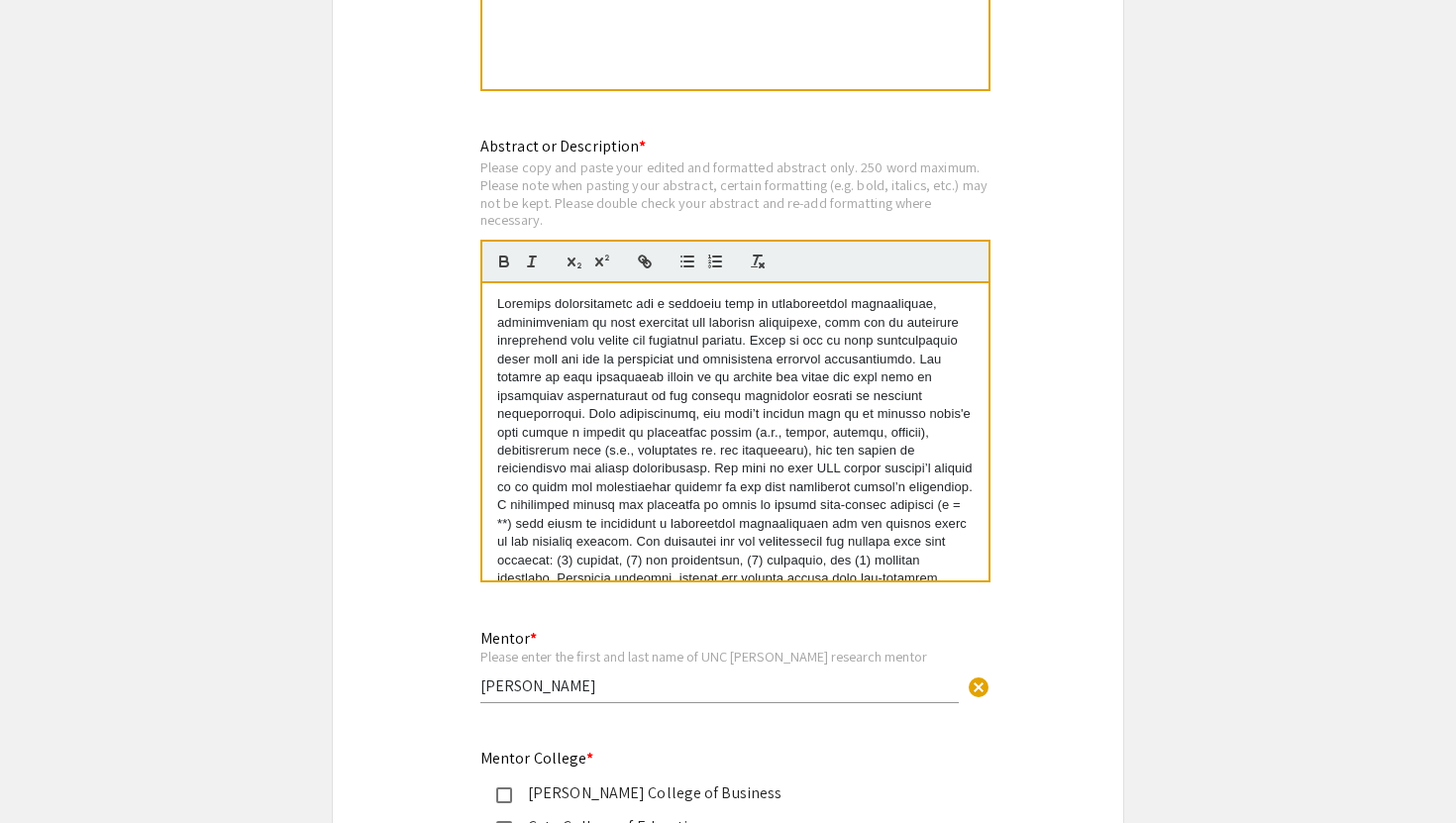 scroll, scrollTop: 1689, scrollLeft: 0, axis: vertical 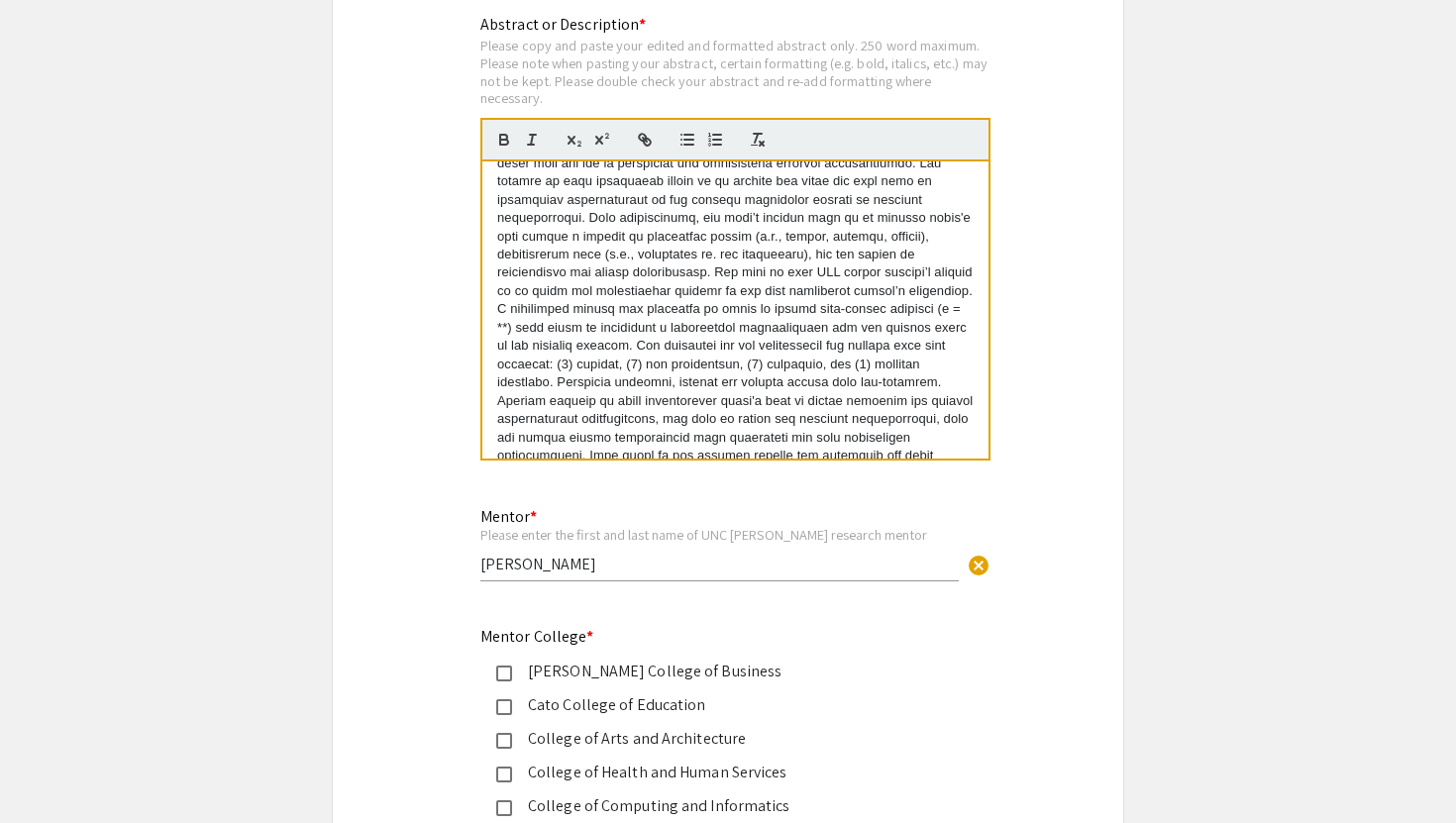 click at bounding box center (735, 309) 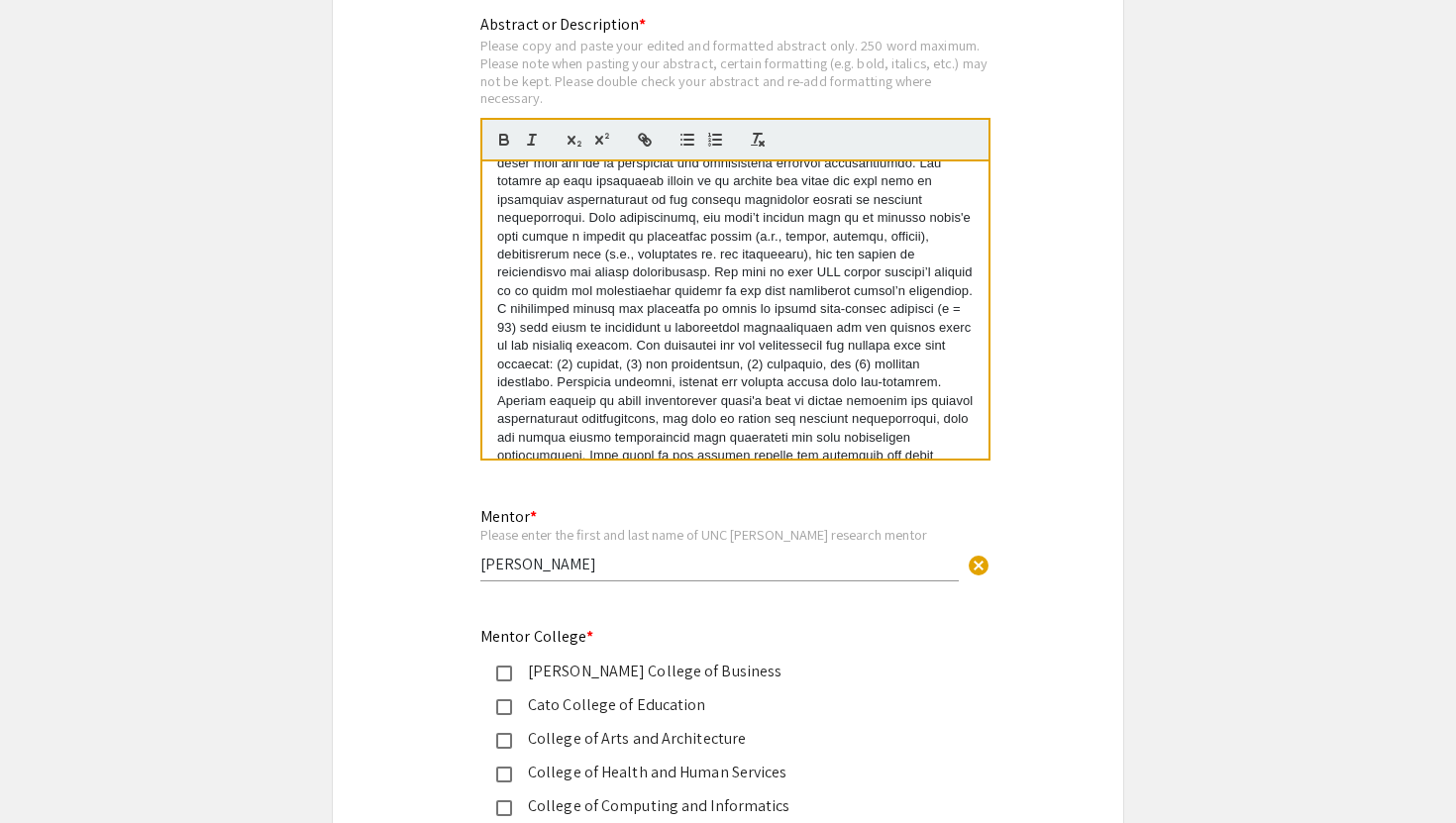click on "Symposium Presentation Submission Summer Research Symposium 2025  Please fill out the following form with your research presentation information. Please only submit one form per presentation, and please note that this submission is editable up until [DATE].   Student Presenter(s) Information  First Name * [PERSON_NAME] cancel This field is required. Last Name * [PERSON_NAME] cancel This field is required. Email * Please use your UNC [PERSON_NAME] email address [EMAIL_ADDRESS][DOMAIN_NAME] cancel This field is required. Level/Classification *   First Year (Freshman)   Second Year (Sophomore)   Third Year (Junior)   Fourth+ Year (Senior)   Charlotte Teachers Institute   REU participant (non-Charlotte student)  Clear   Additional Student Presenter(s)  Add up to 4 additional presenters for this event.  Add Presenter 2  Presentation Information Title *                                 Engaging in a Review of The "Taboo": Sex & Humor in Relationships This field is required. Abstract or Description *" 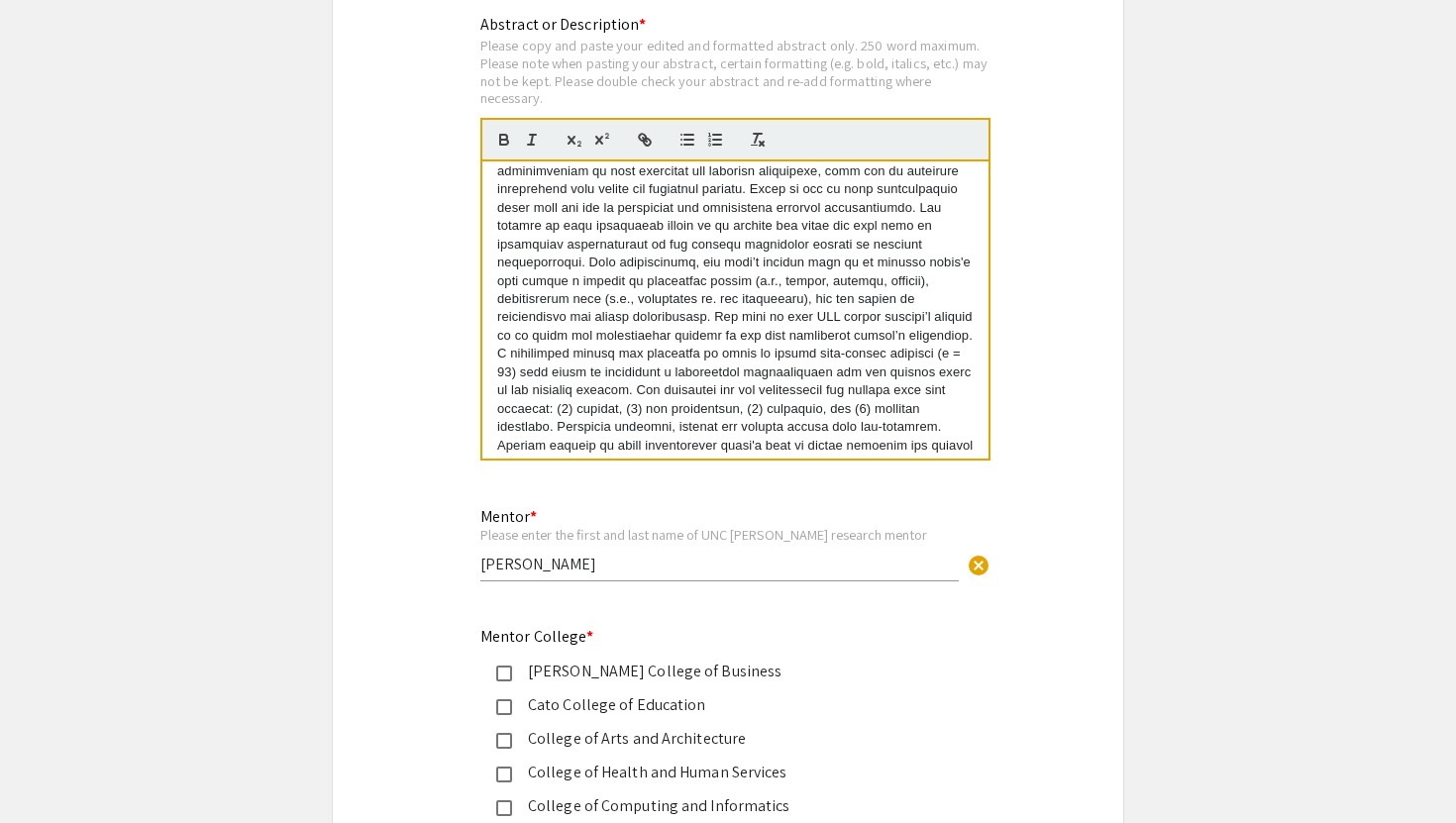 scroll, scrollTop: 0, scrollLeft: 0, axis: both 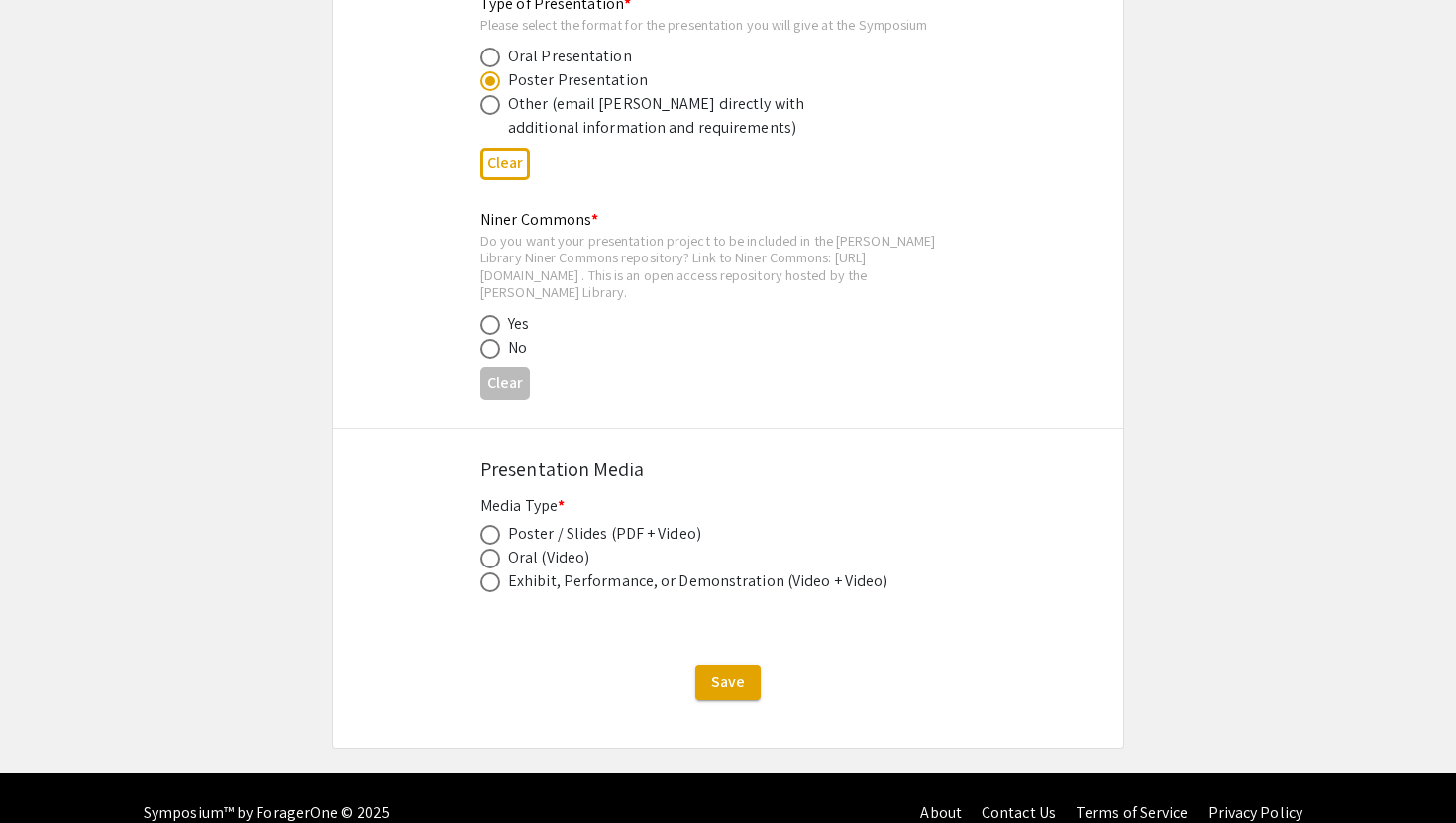 click on "Do you want your presentation project to be included in the [PERSON_NAME] Library Niner Commons repository? Link to Niner Commons: [URL][DOMAIN_NAME] . This is an open access repository hosted by the [PERSON_NAME] Library." 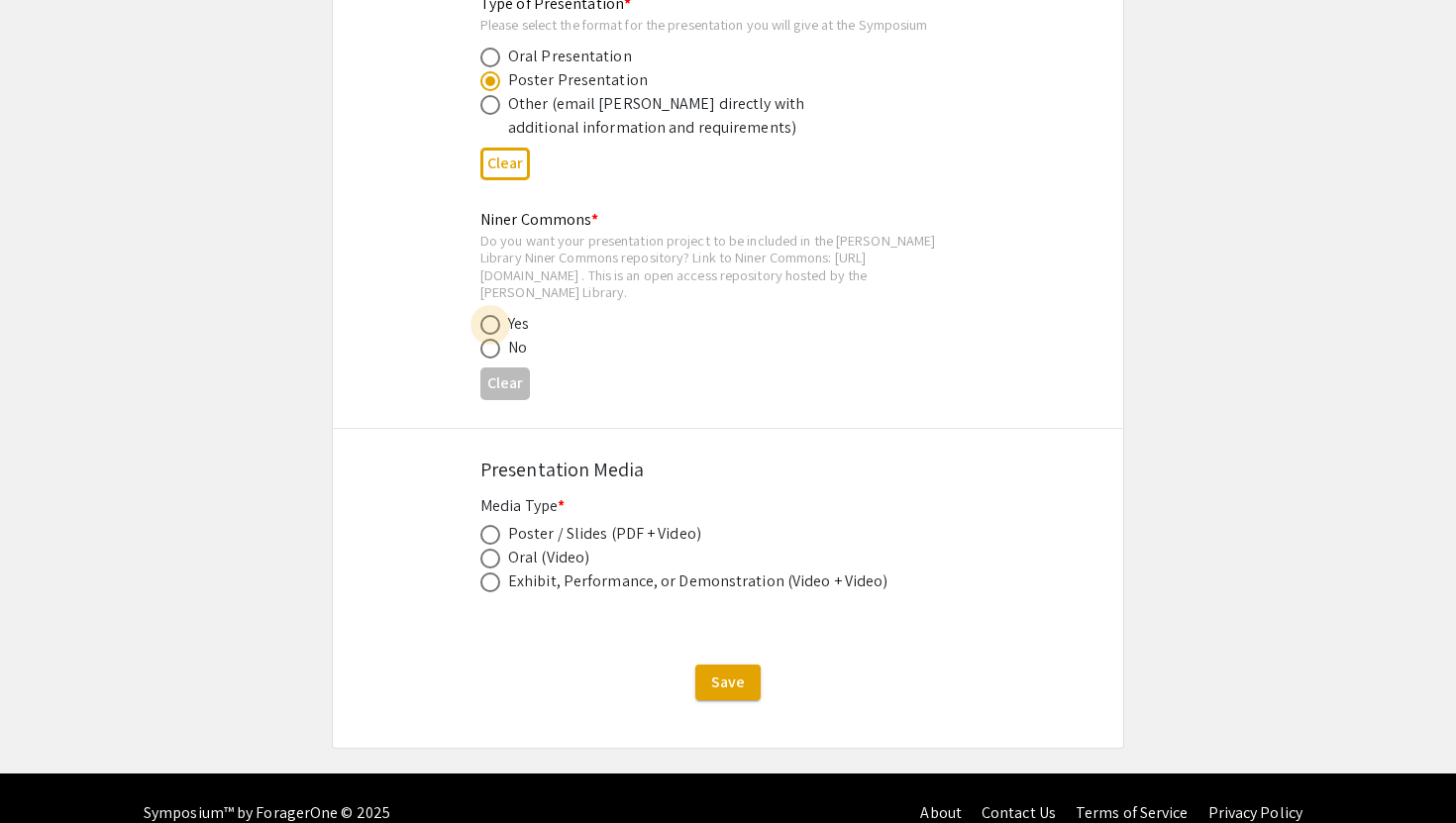 click at bounding box center [490, 325] 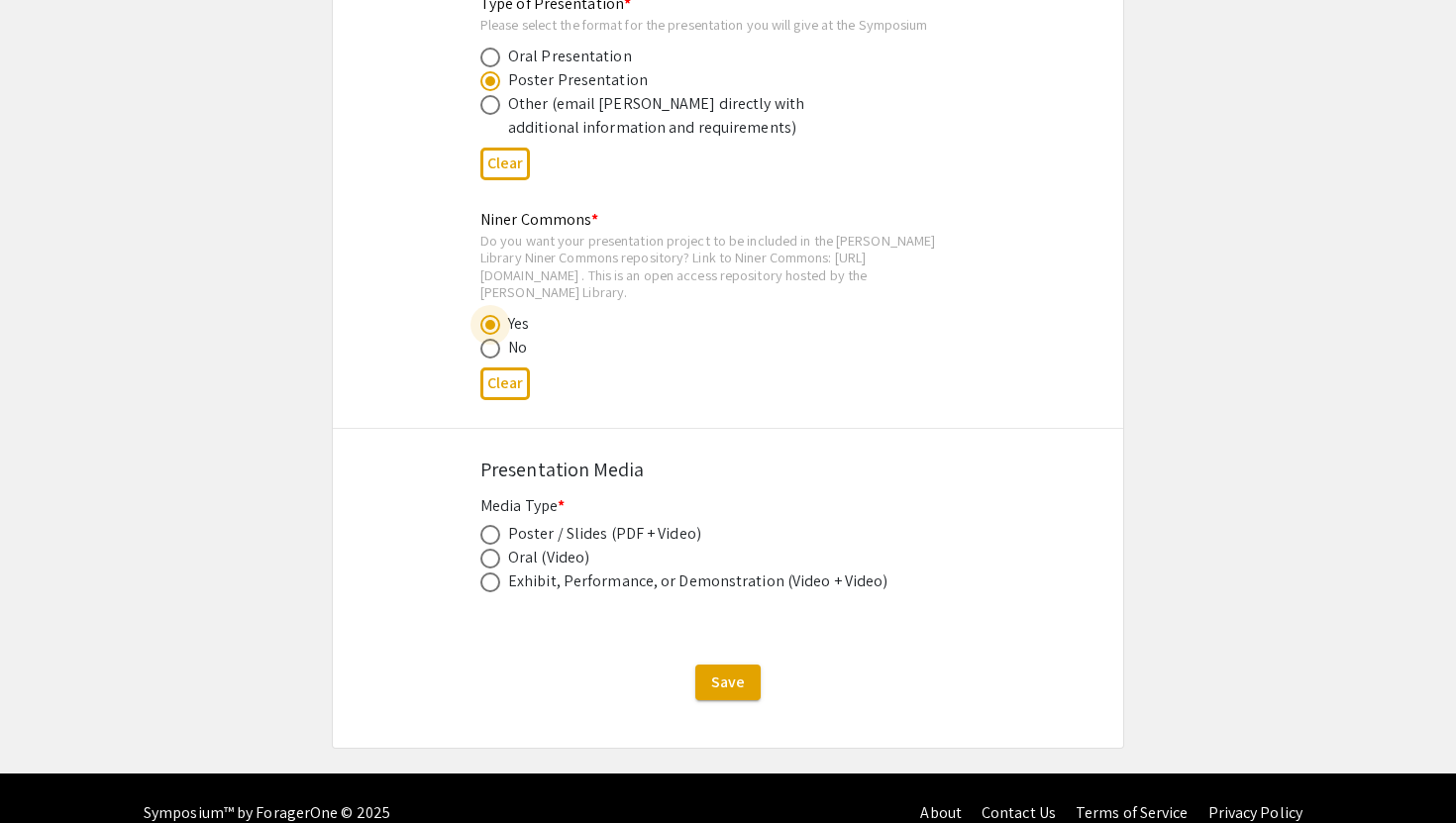 click at bounding box center (490, 535) 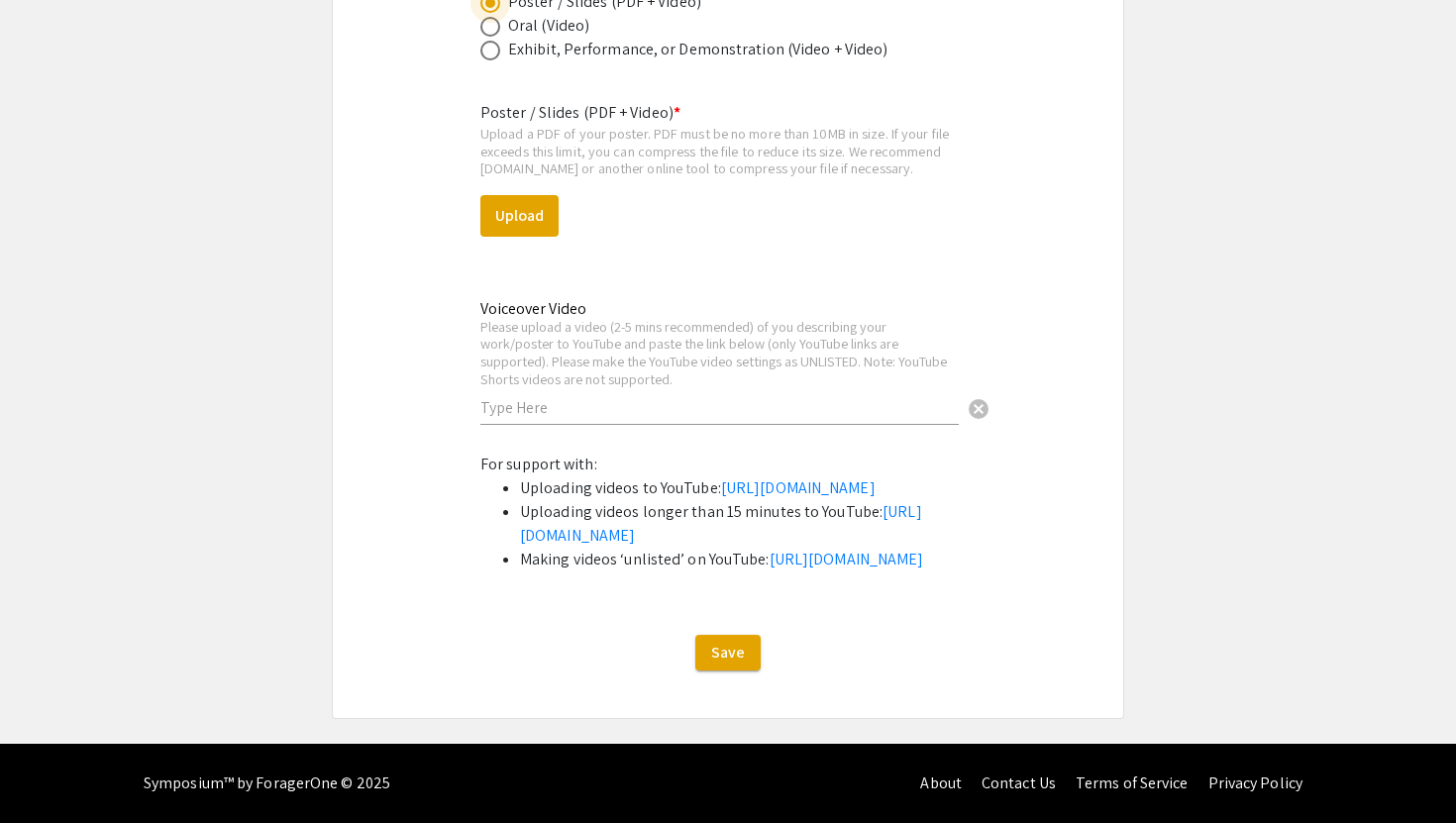 scroll, scrollTop: 3777, scrollLeft: 0, axis: vertical 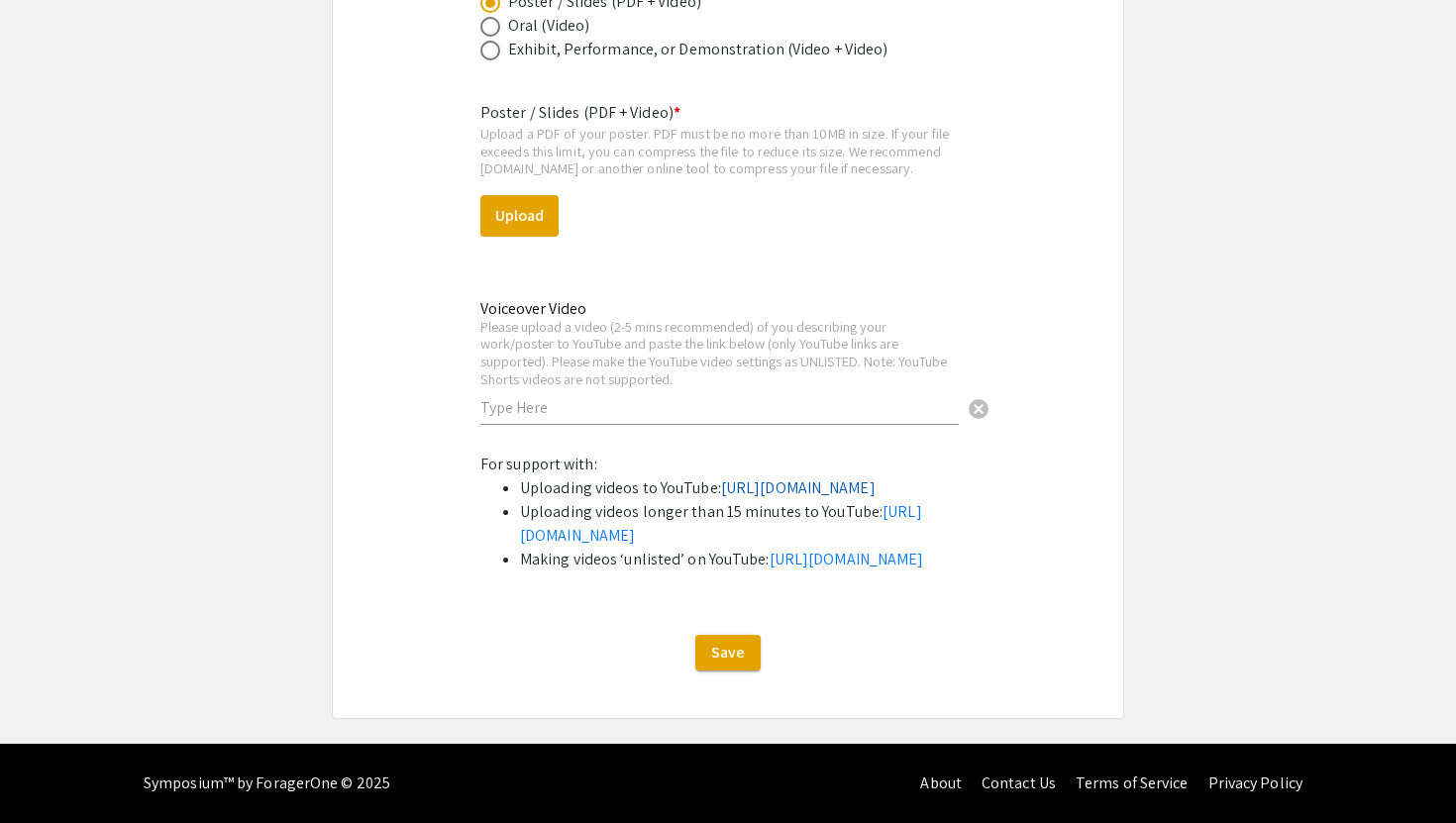 click on "[URL][DOMAIN_NAME]" 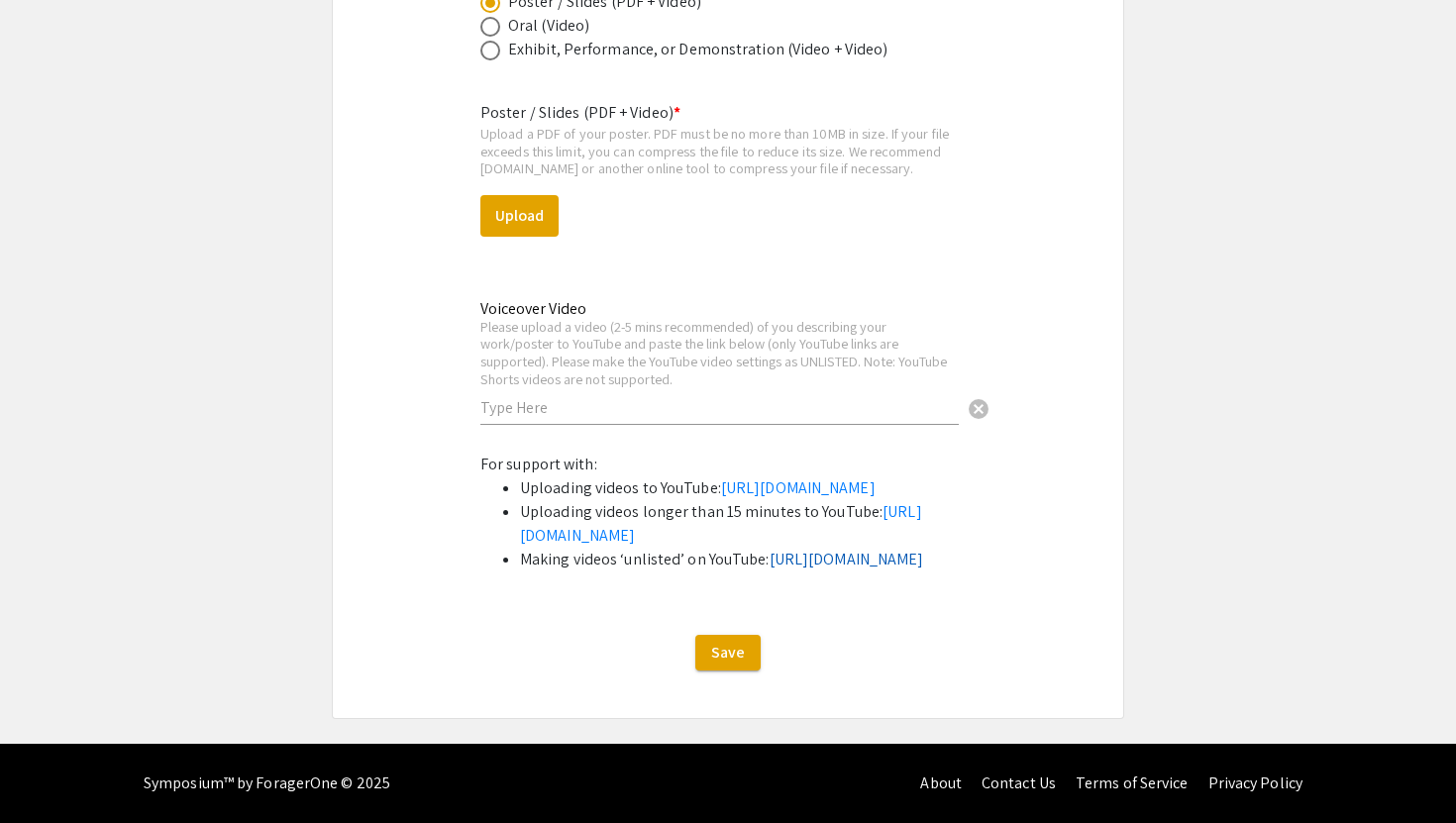 click on "[URL][DOMAIN_NAME]" 